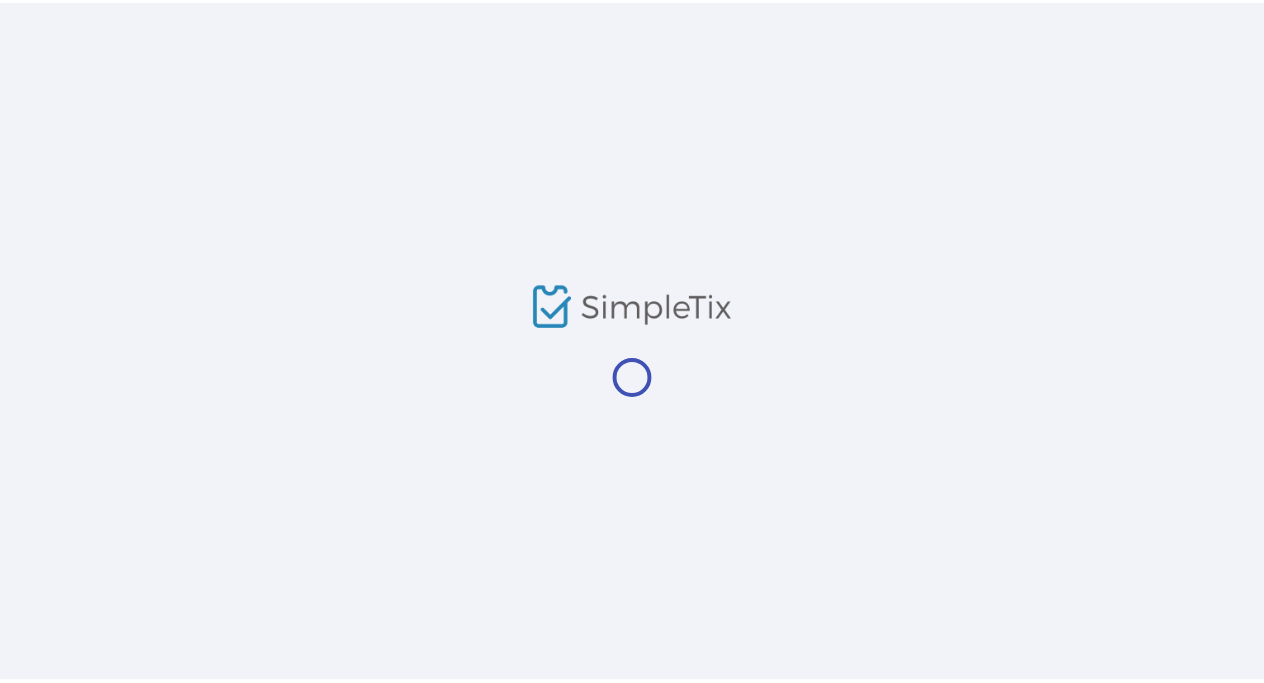 scroll, scrollTop: 0, scrollLeft: 0, axis: both 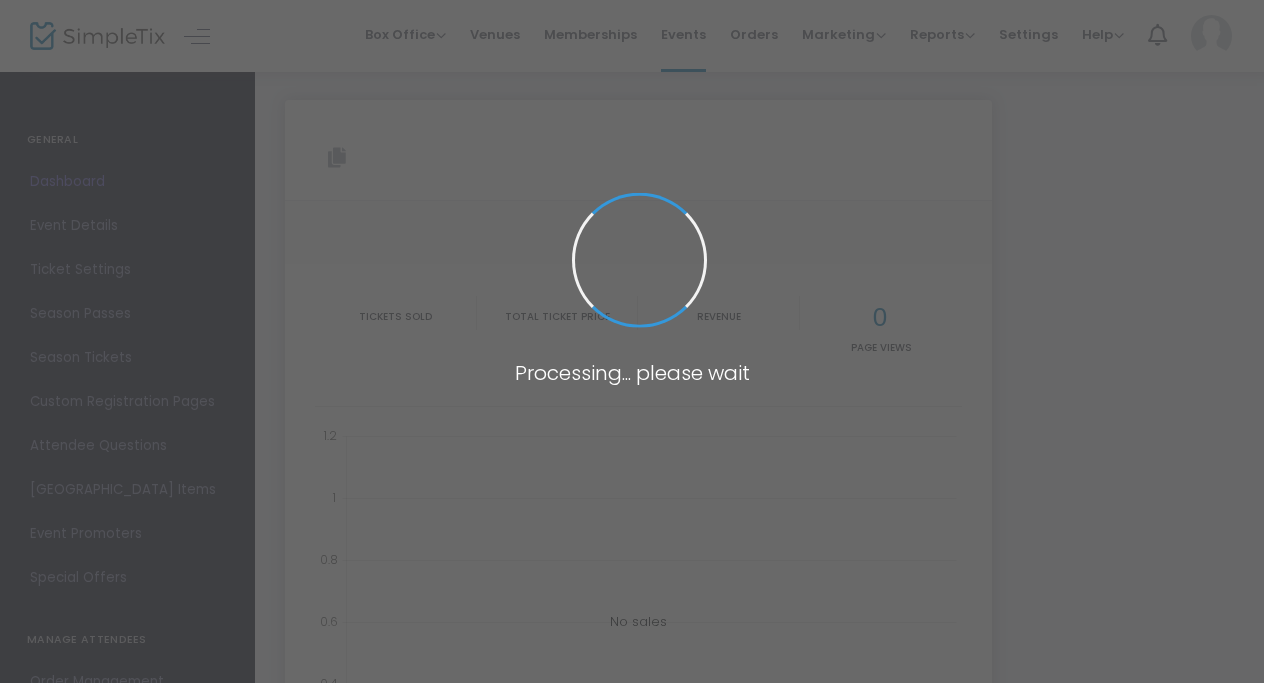 type on "https://www.simpletix.com/e/the-bravo-awards-2025-tickets-225554" 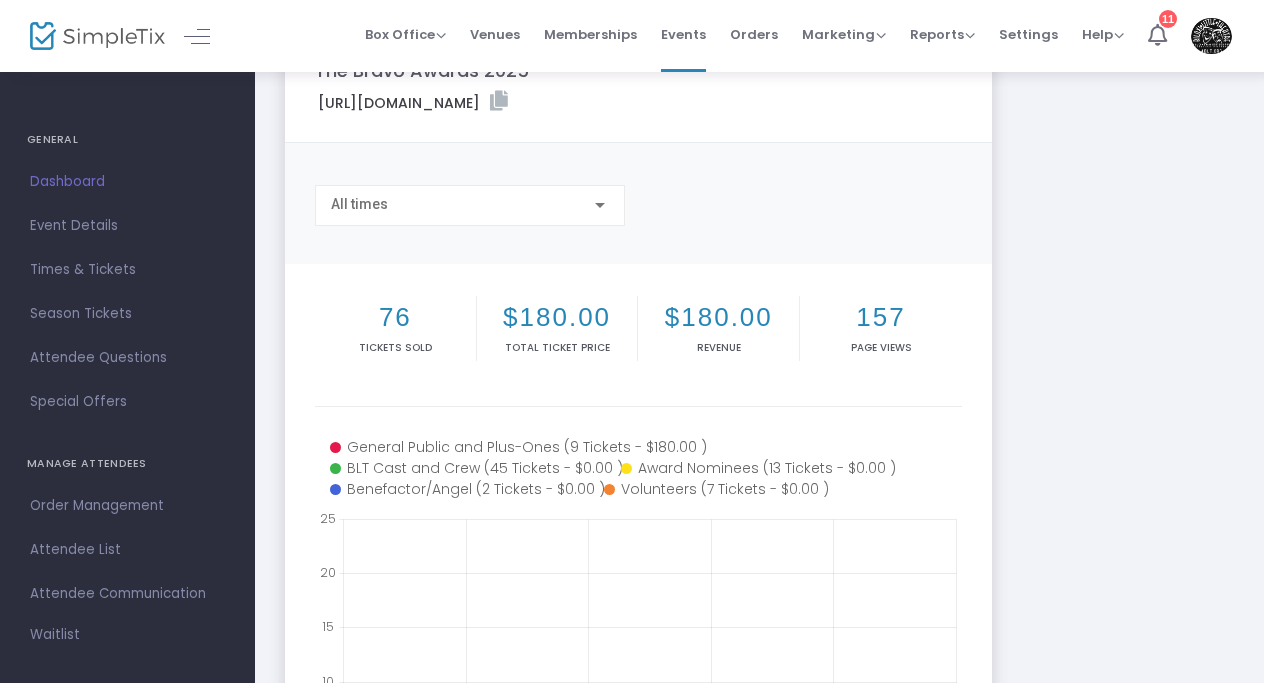 scroll, scrollTop: 106, scrollLeft: 0, axis: vertical 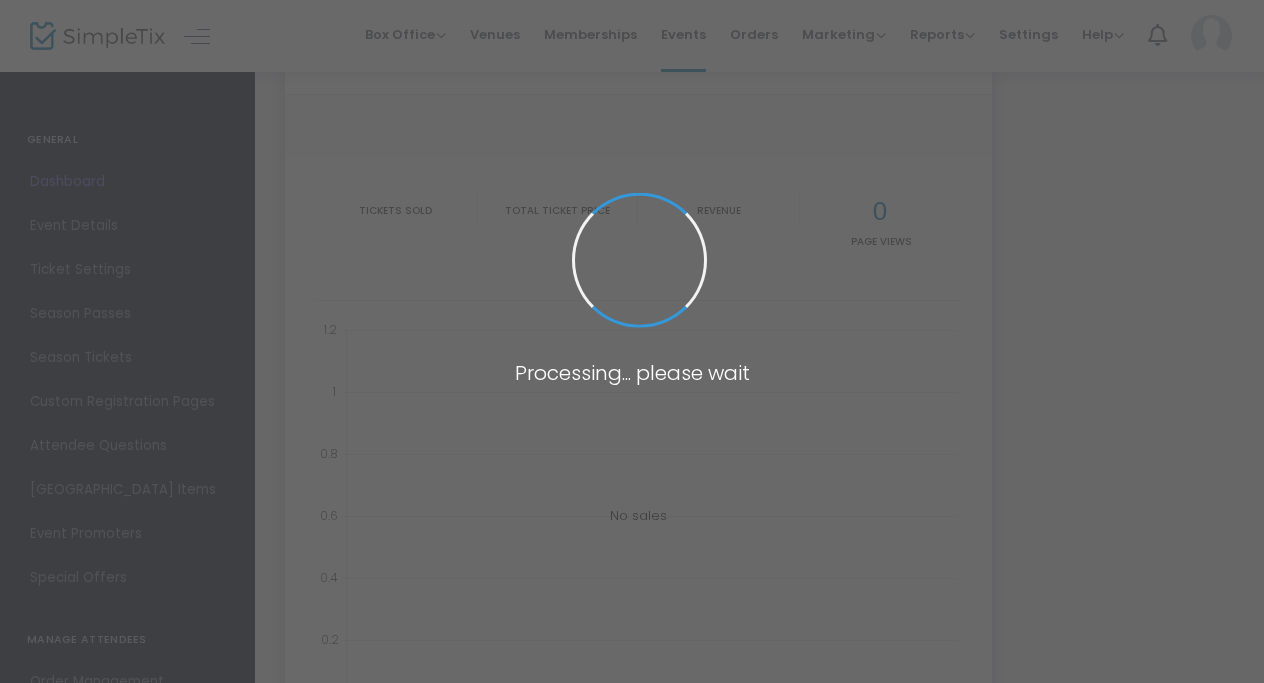 type on "[URL][DOMAIN_NAME]" 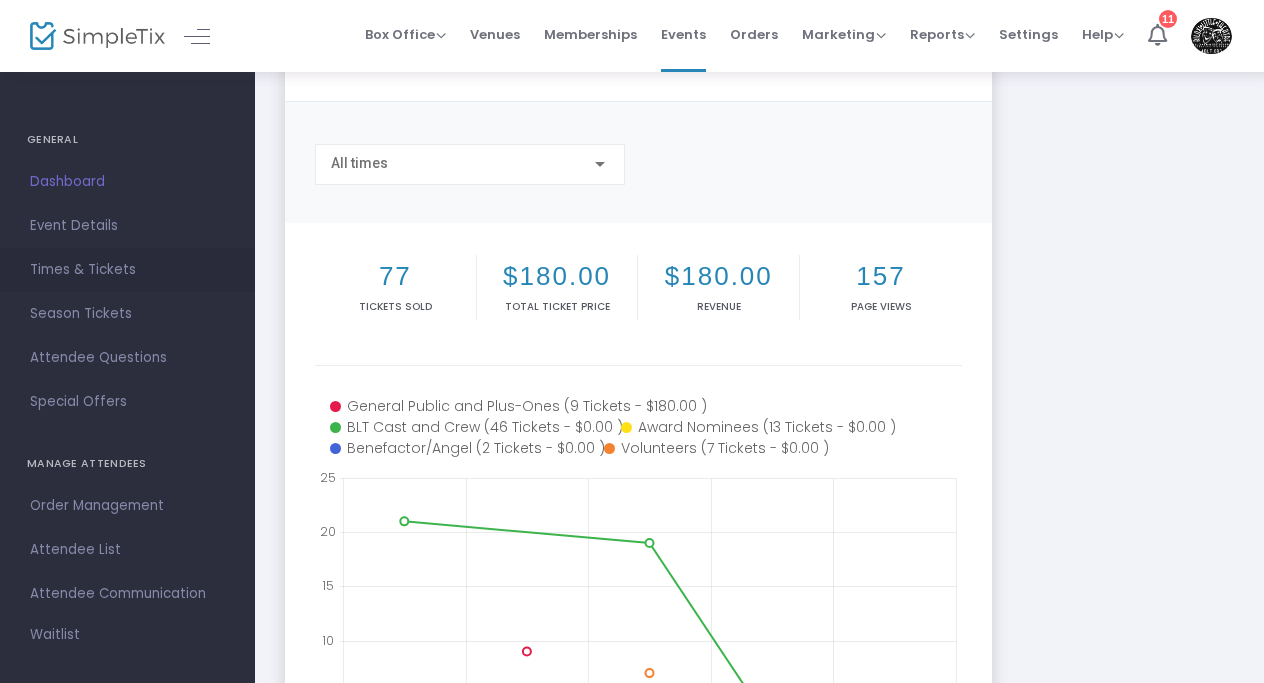 click on "Times & Tickets" at bounding box center (127, 270) 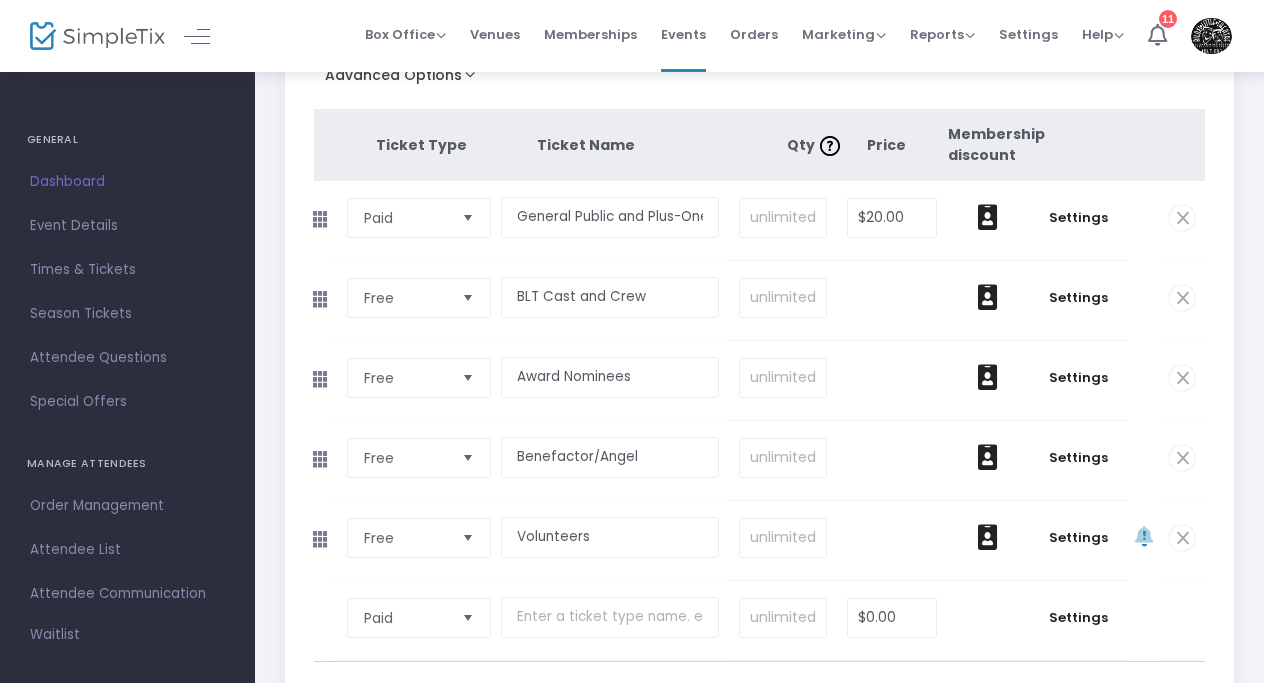 scroll, scrollTop: 456, scrollLeft: 0, axis: vertical 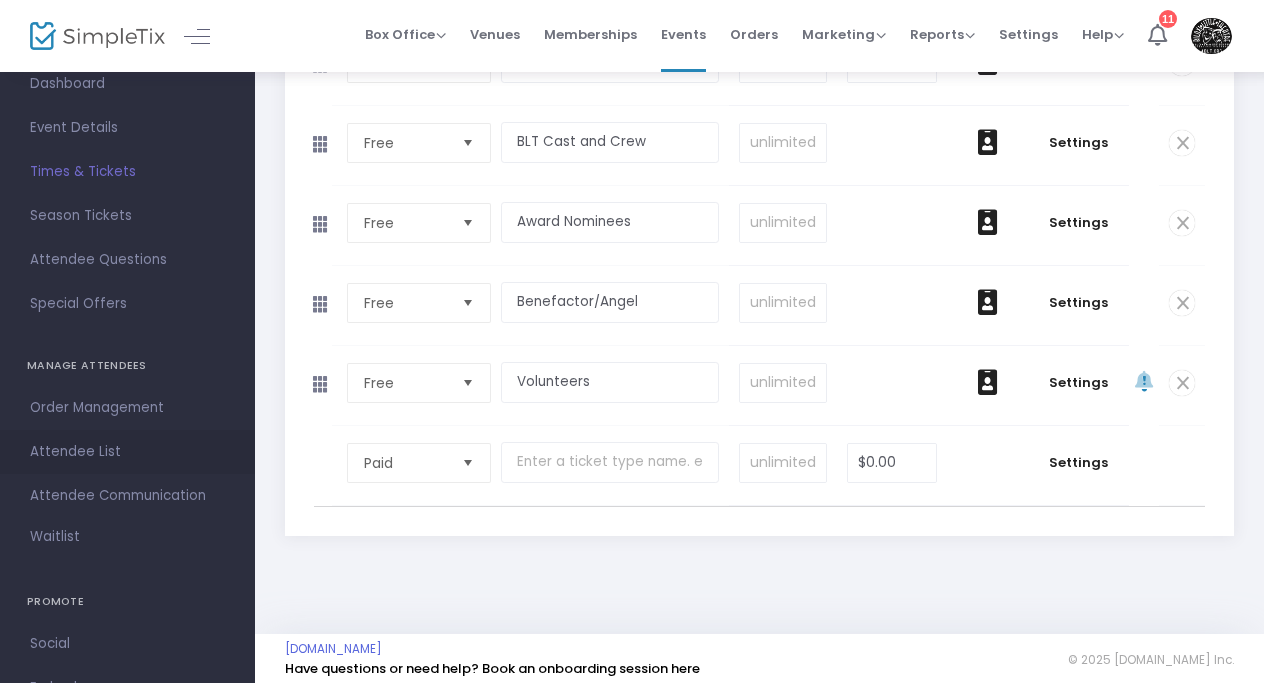 click on "Attendee List" at bounding box center [127, 452] 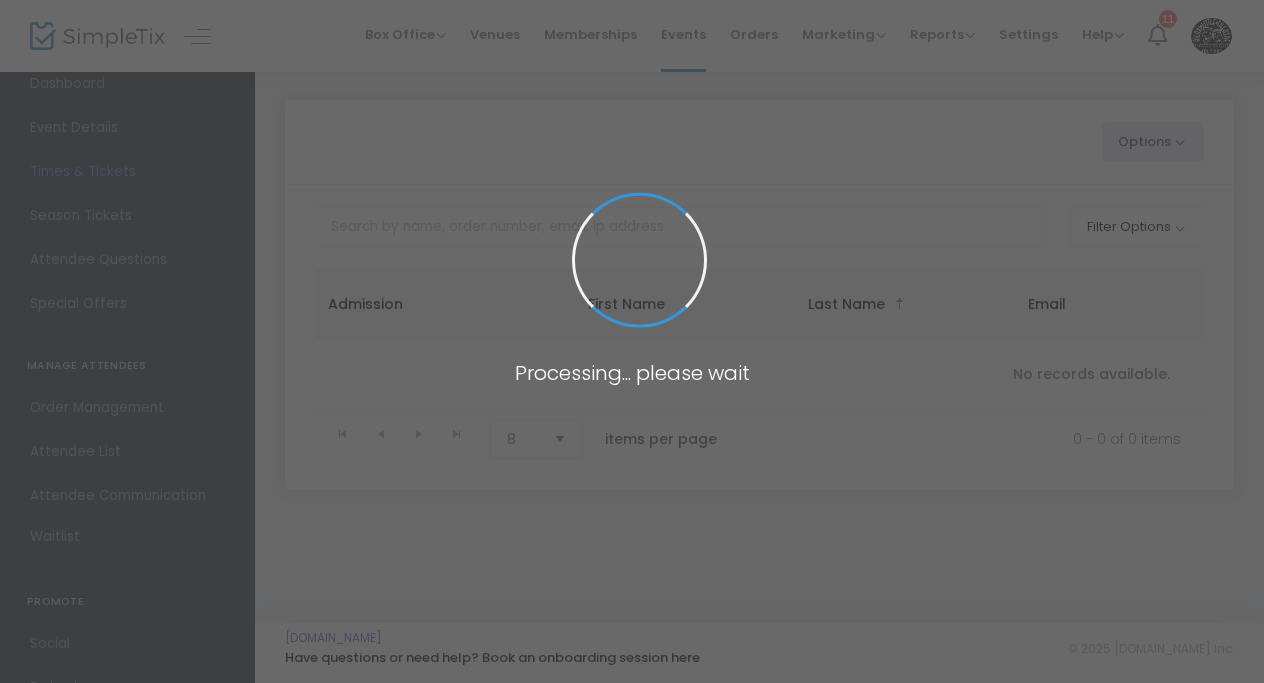 scroll, scrollTop: 0, scrollLeft: 0, axis: both 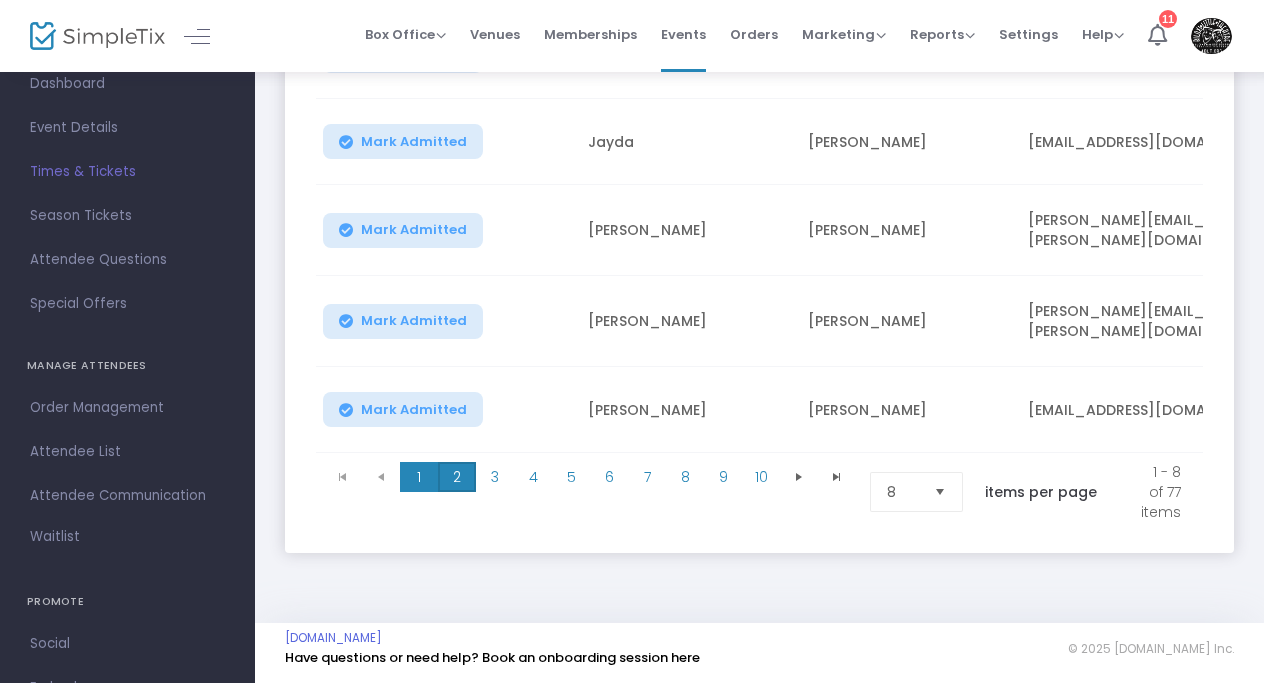 click on "2" 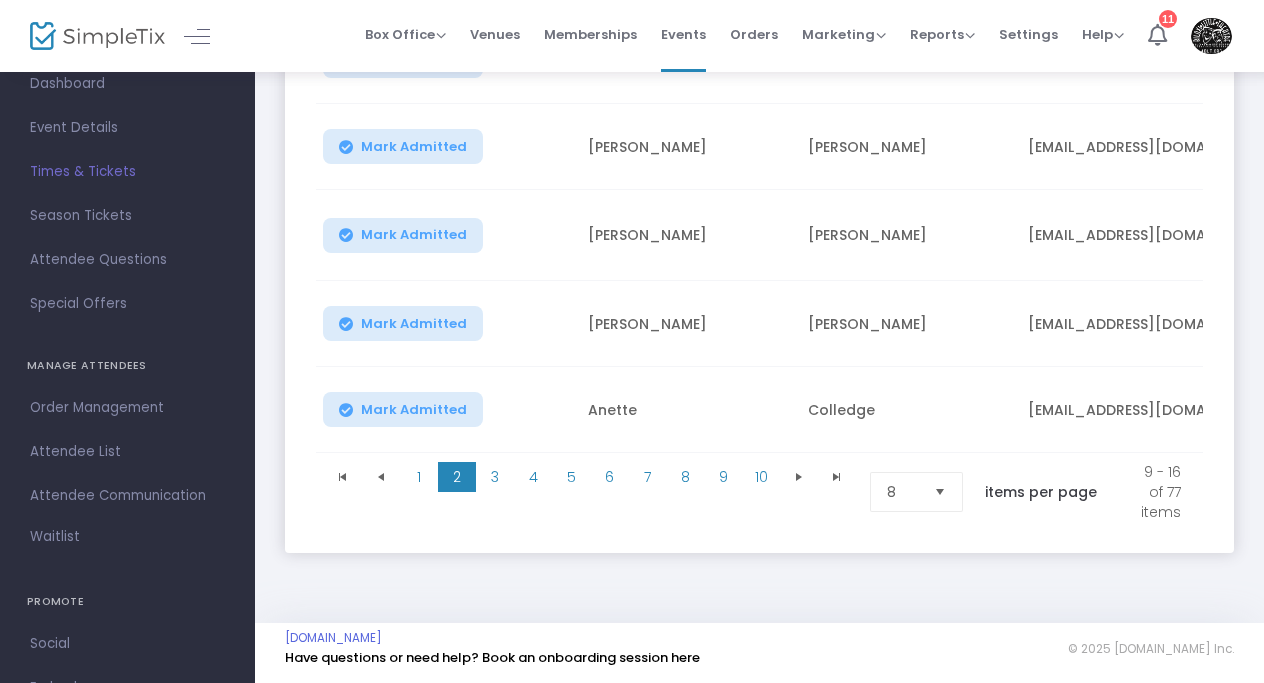 scroll, scrollTop: 685, scrollLeft: 0, axis: vertical 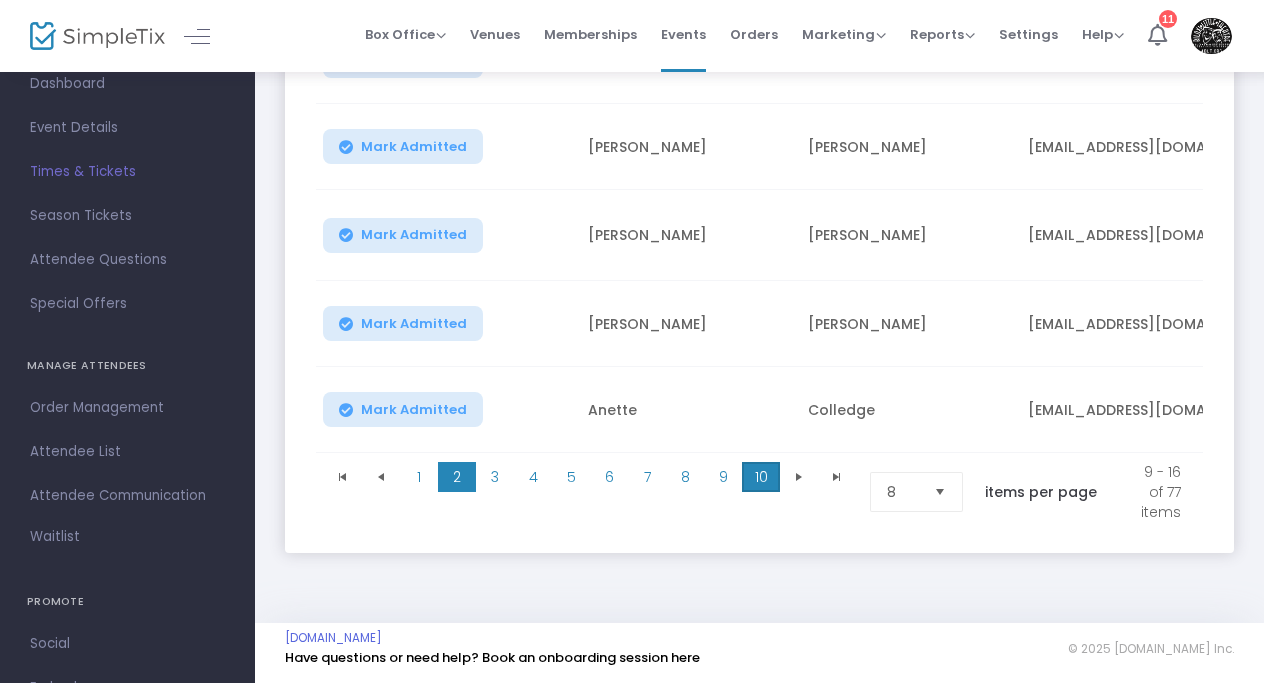click on "10" 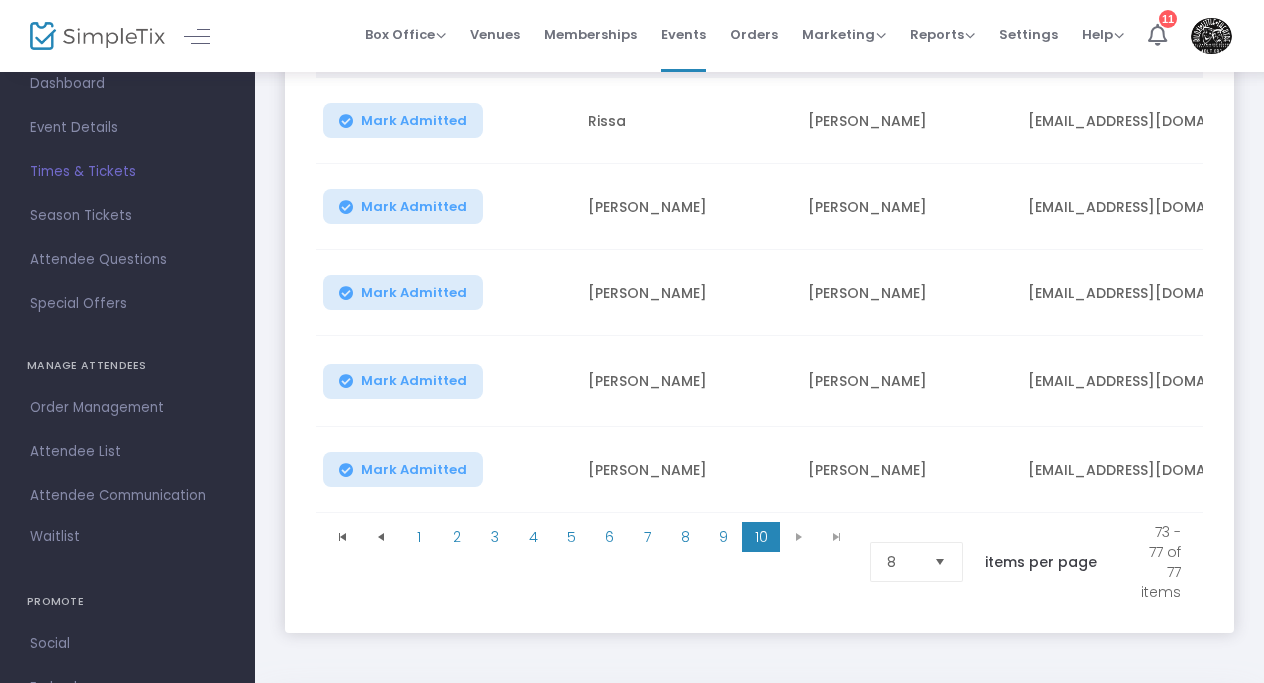 scroll, scrollTop: 313, scrollLeft: 0, axis: vertical 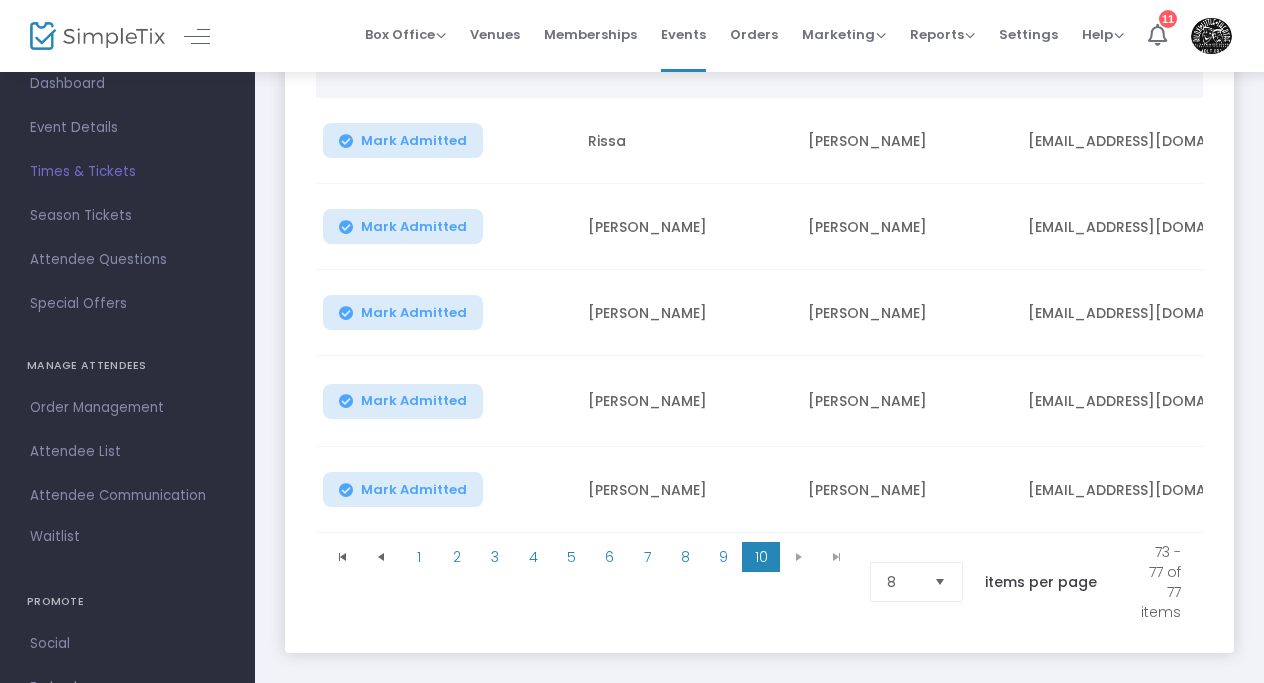 click 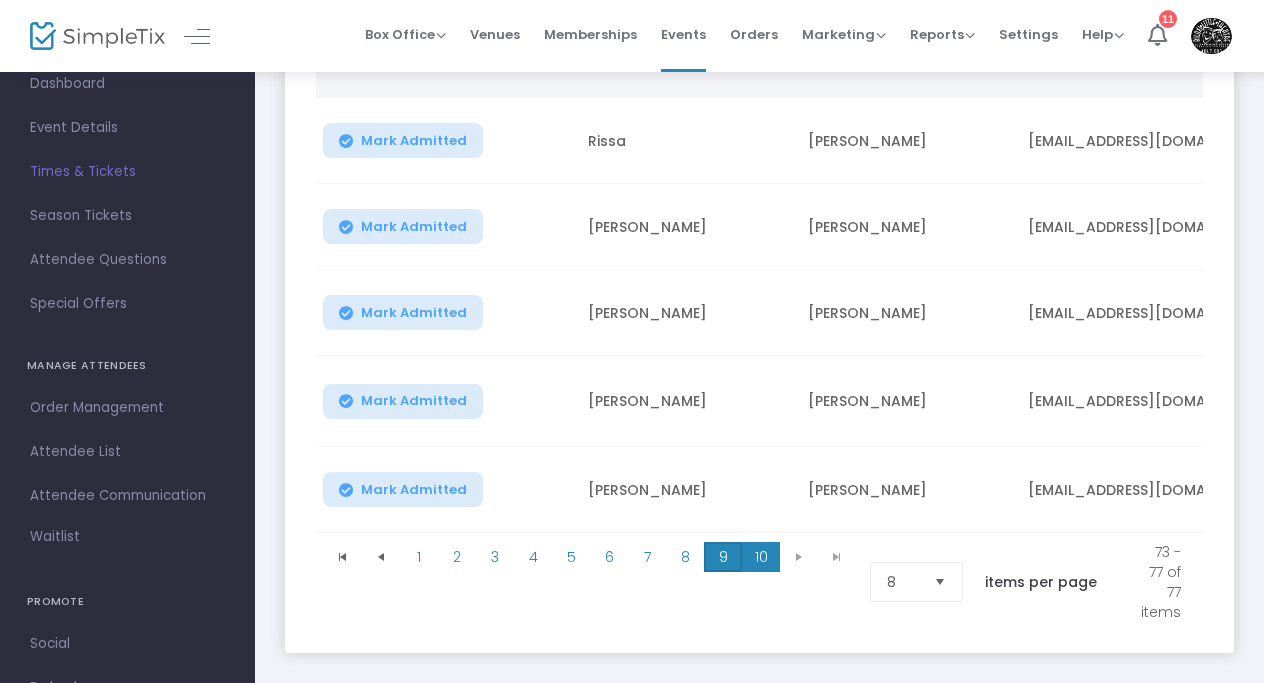 click on "9" 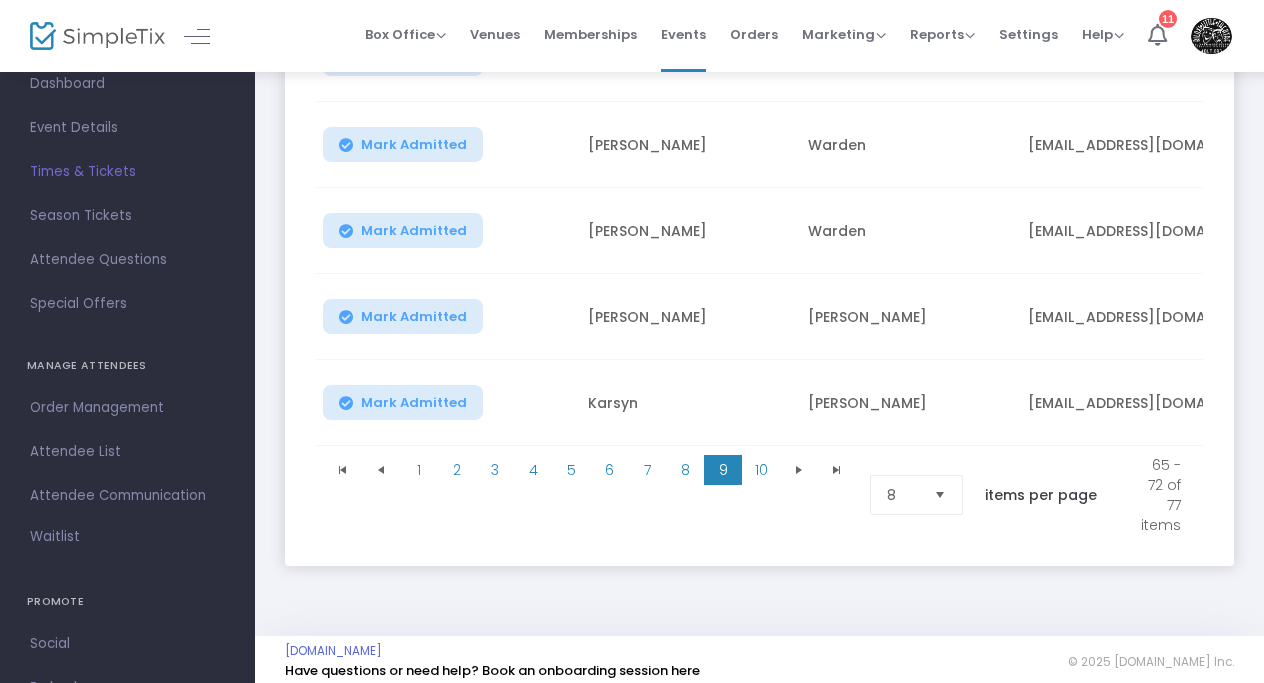 scroll, scrollTop: 671, scrollLeft: 0, axis: vertical 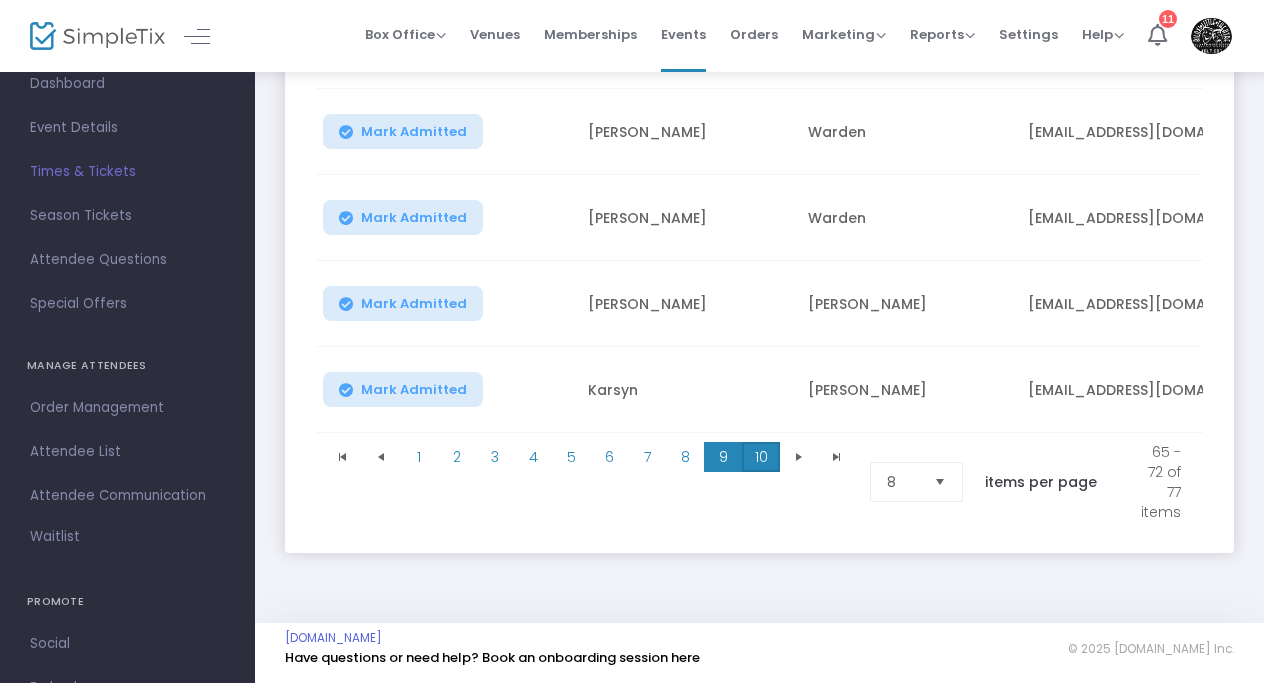 click on "10" 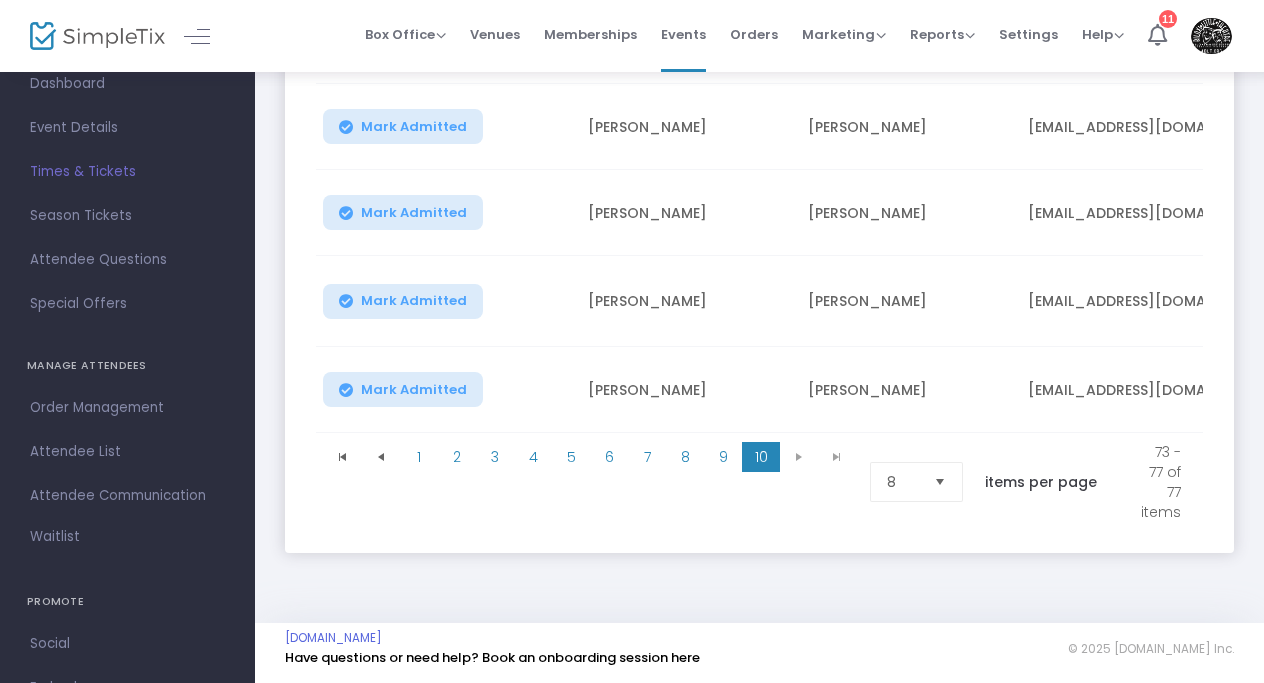 scroll, scrollTop: 334, scrollLeft: 0, axis: vertical 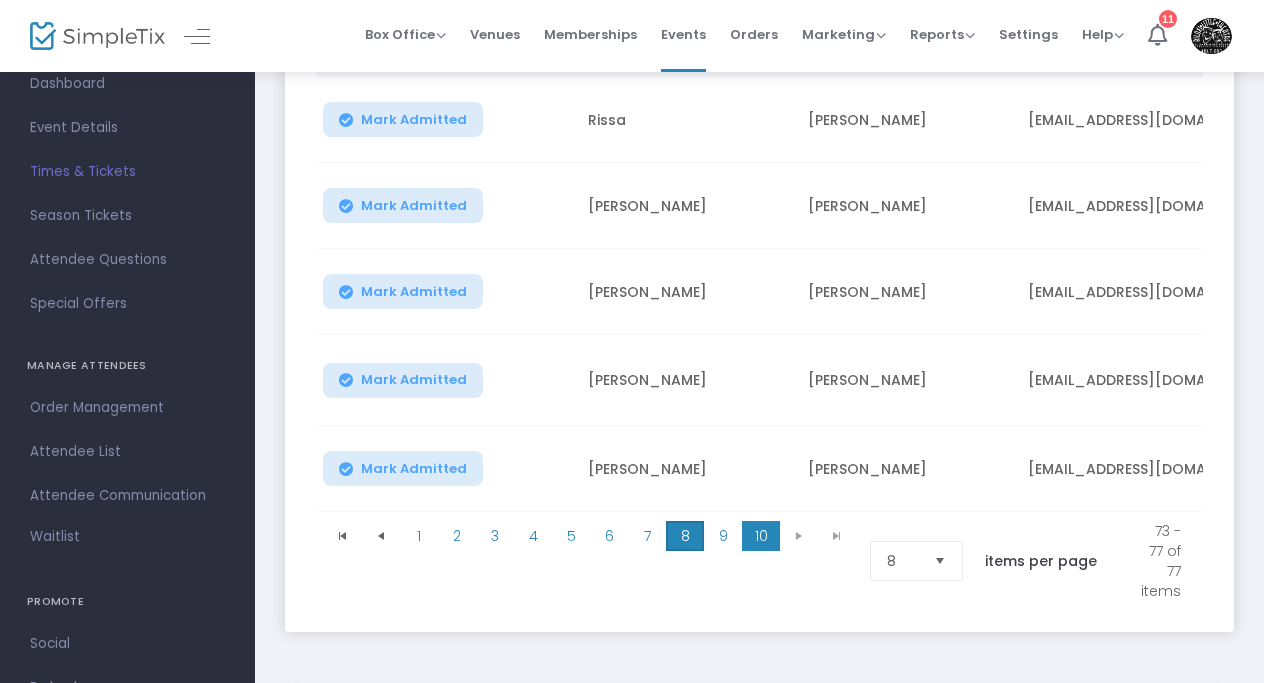 click on "8" 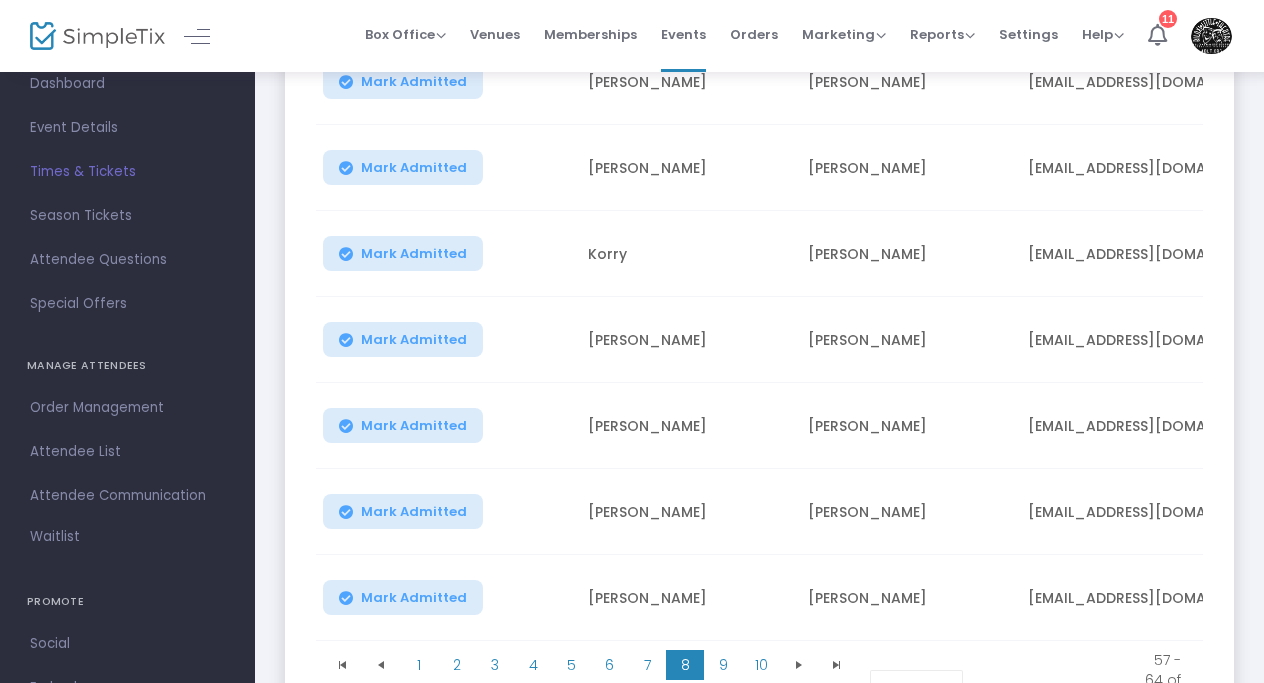 scroll, scrollTop: 476, scrollLeft: 0, axis: vertical 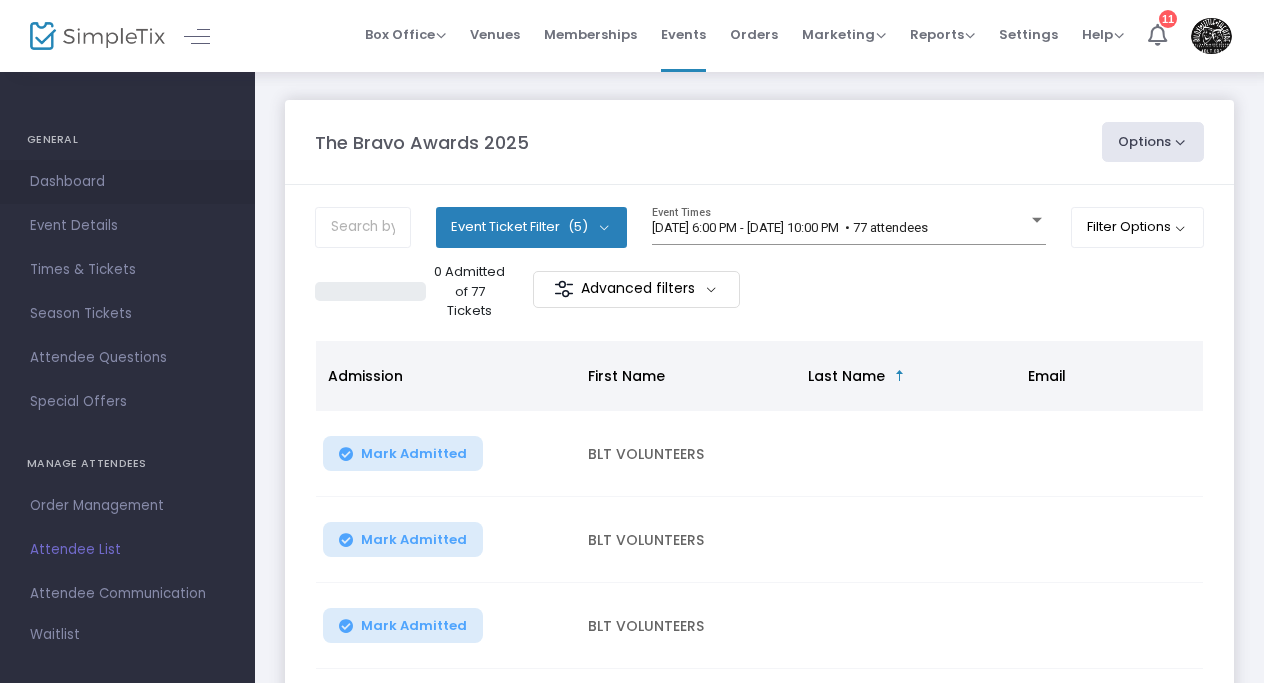 click on "Dashboard" at bounding box center [127, 182] 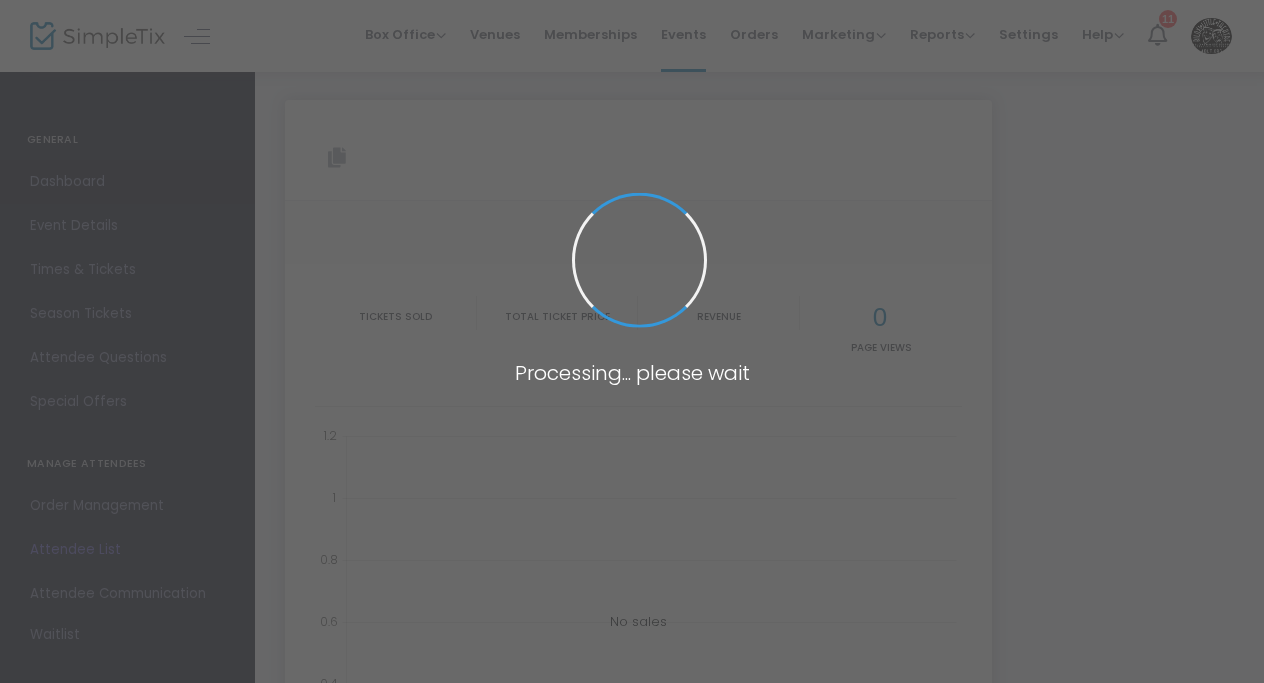 type on "https://www.simpletix.com/e/the-bravo-awards-2025-tickets-225554" 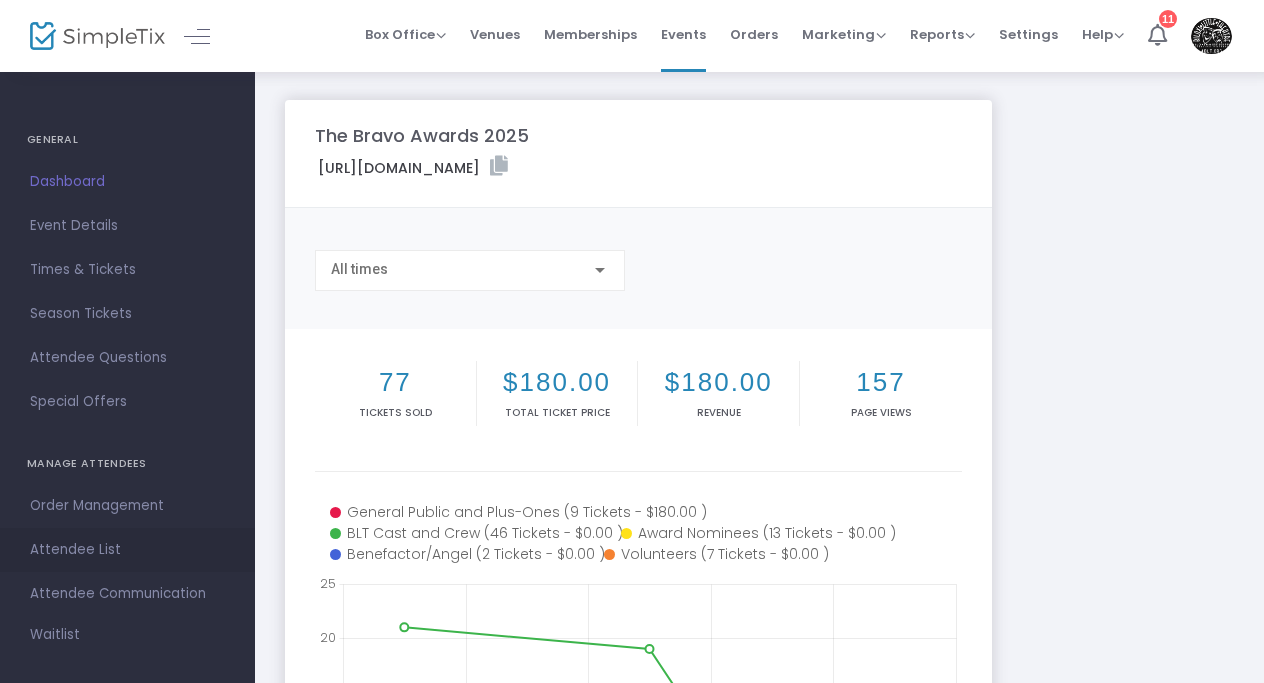 click on "Attendee List" at bounding box center [127, 550] 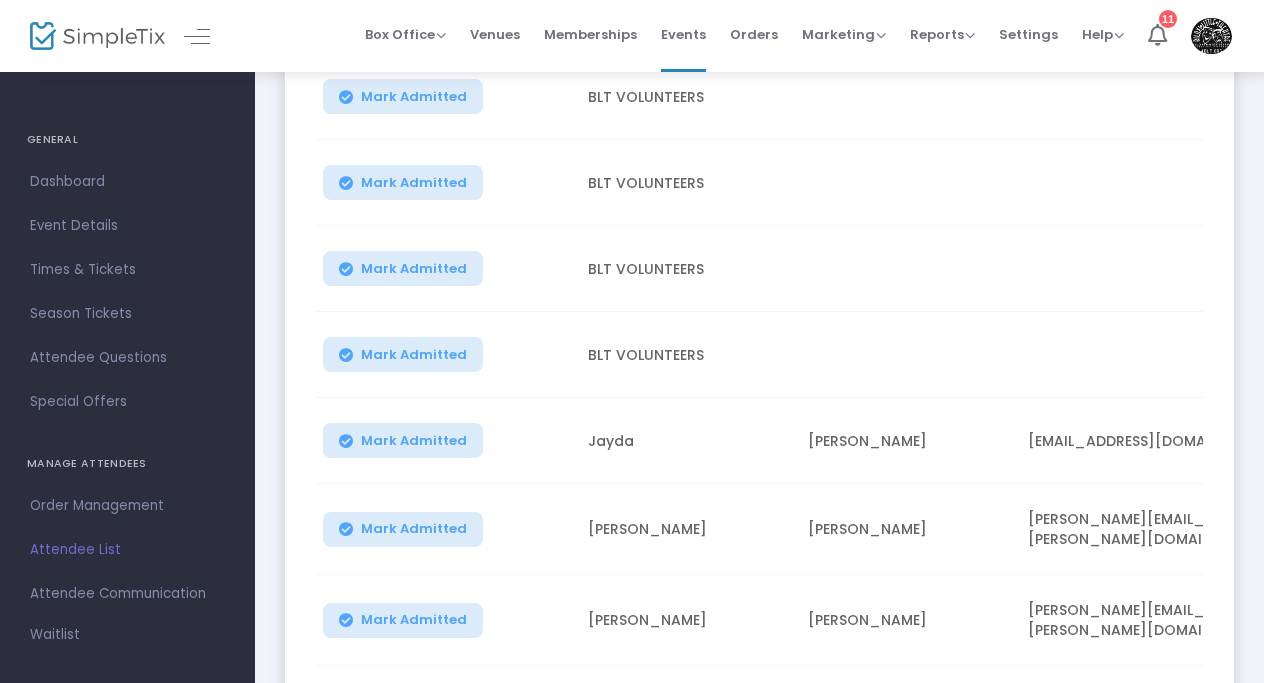 scroll, scrollTop: 690, scrollLeft: 0, axis: vertical 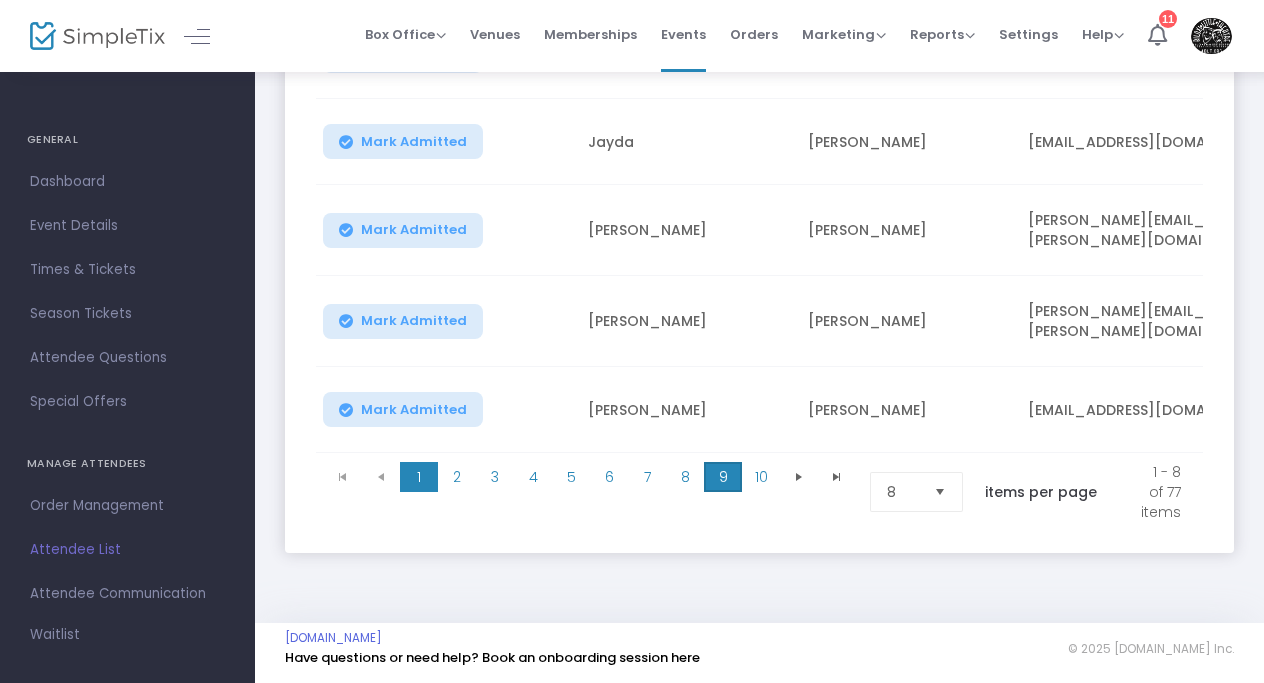 click on "9" 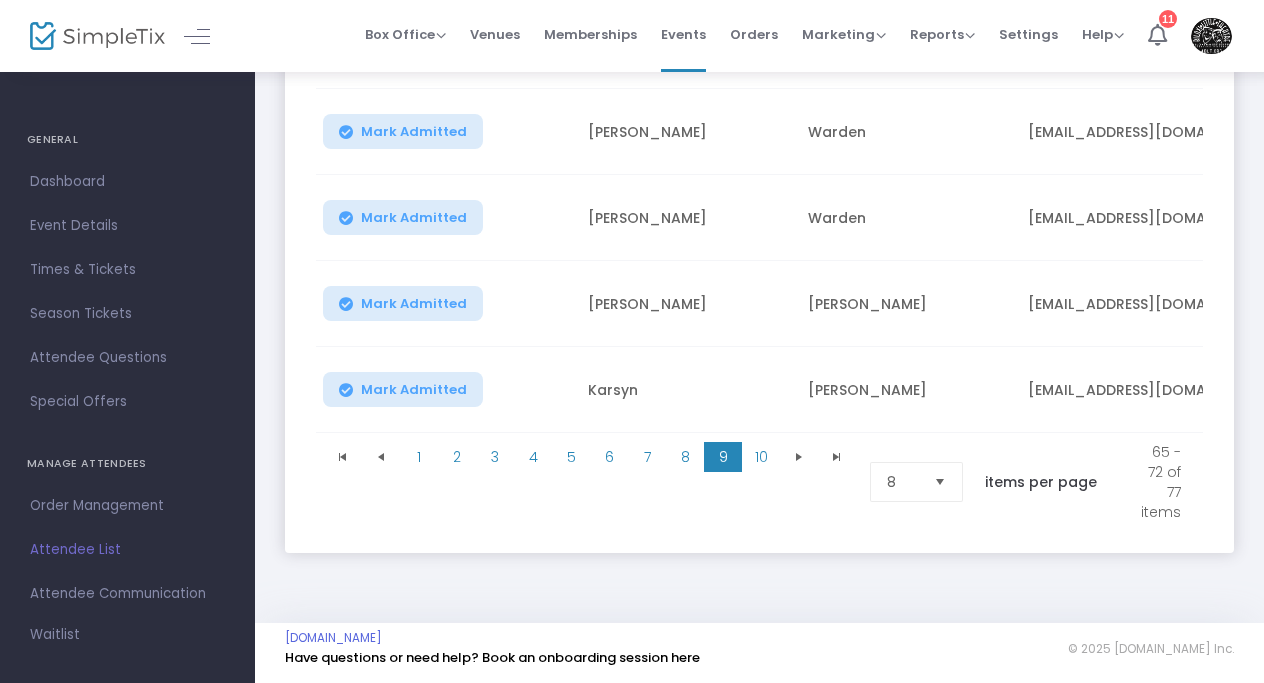 scroll, scrollTop: 682, scrollLeft: 0, axis: vertical 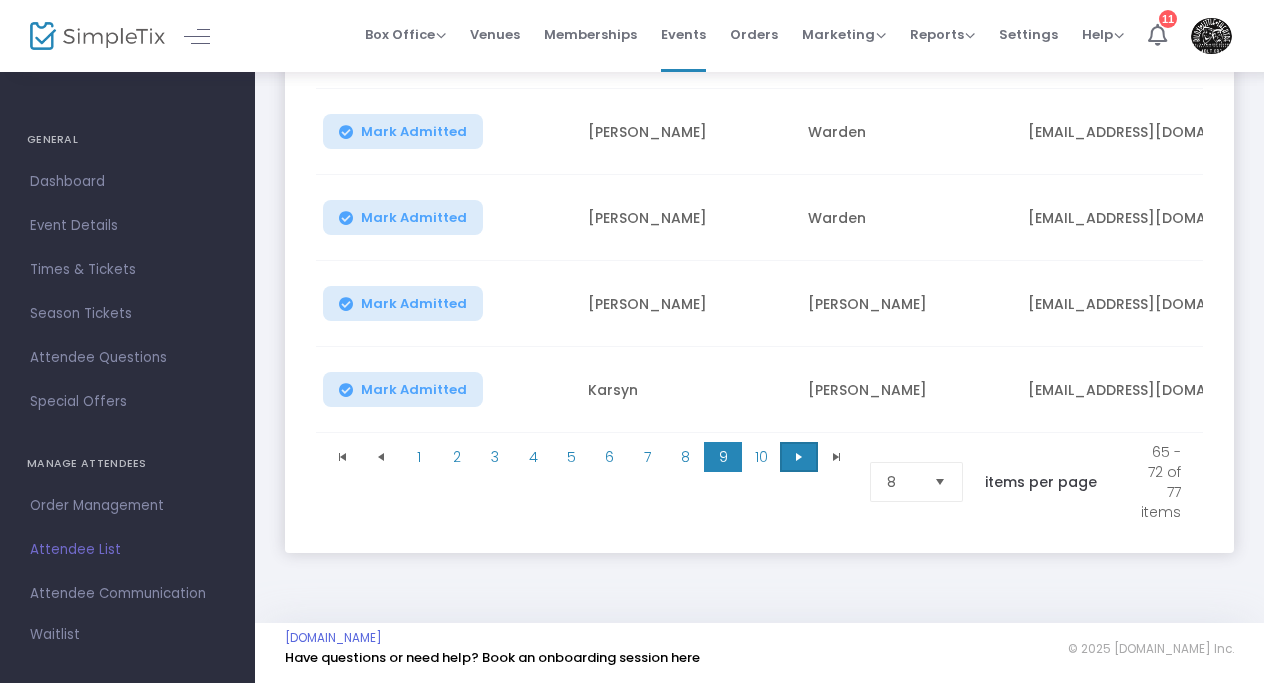 click 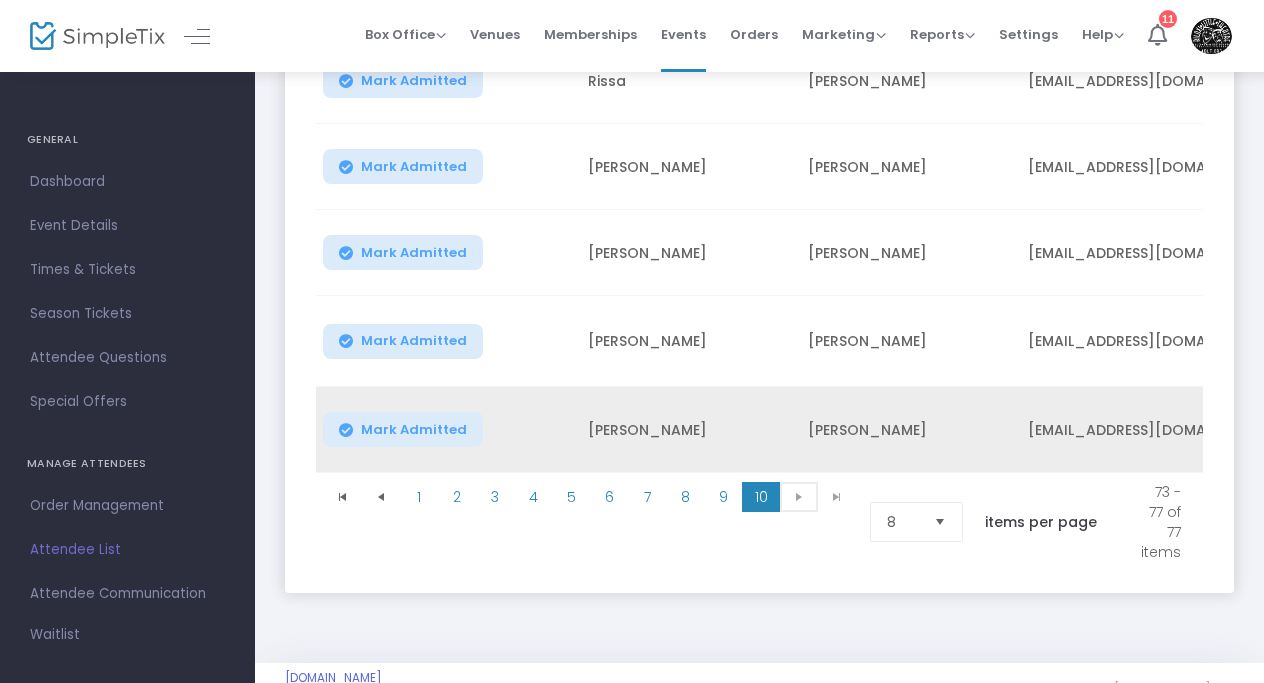 scroll, scrollTop: 374, scrollLeft: 0, axis: vertical 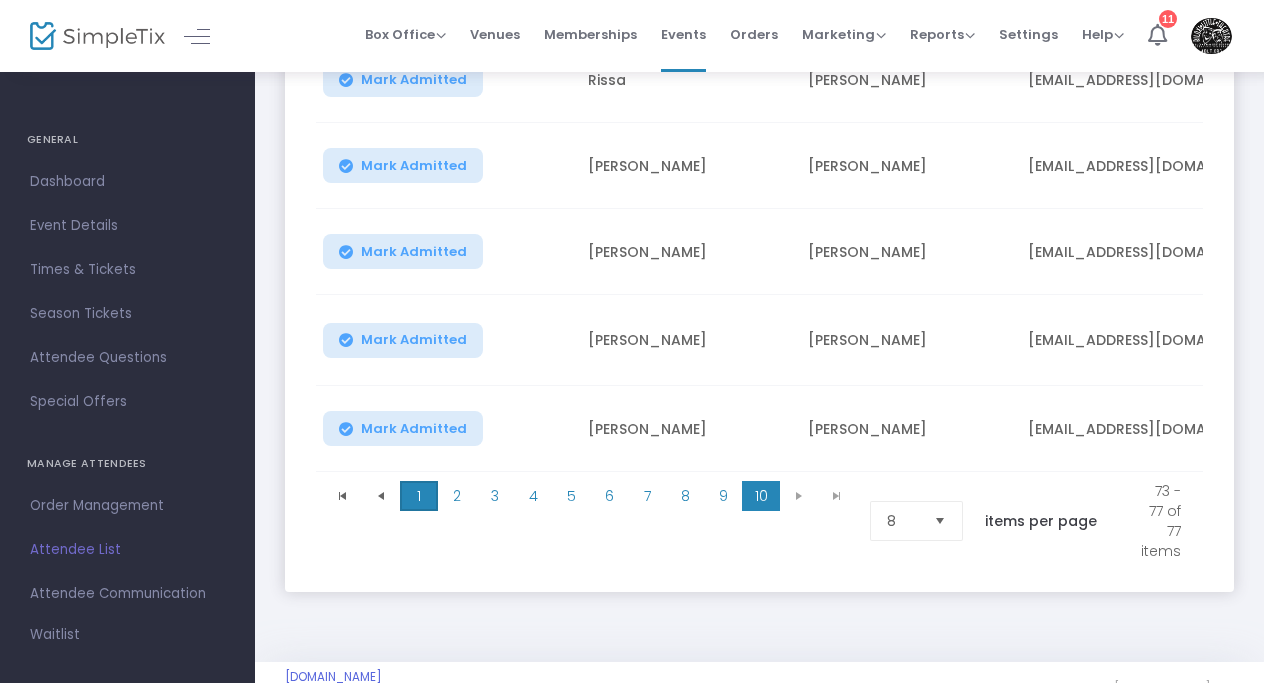 click on "1" 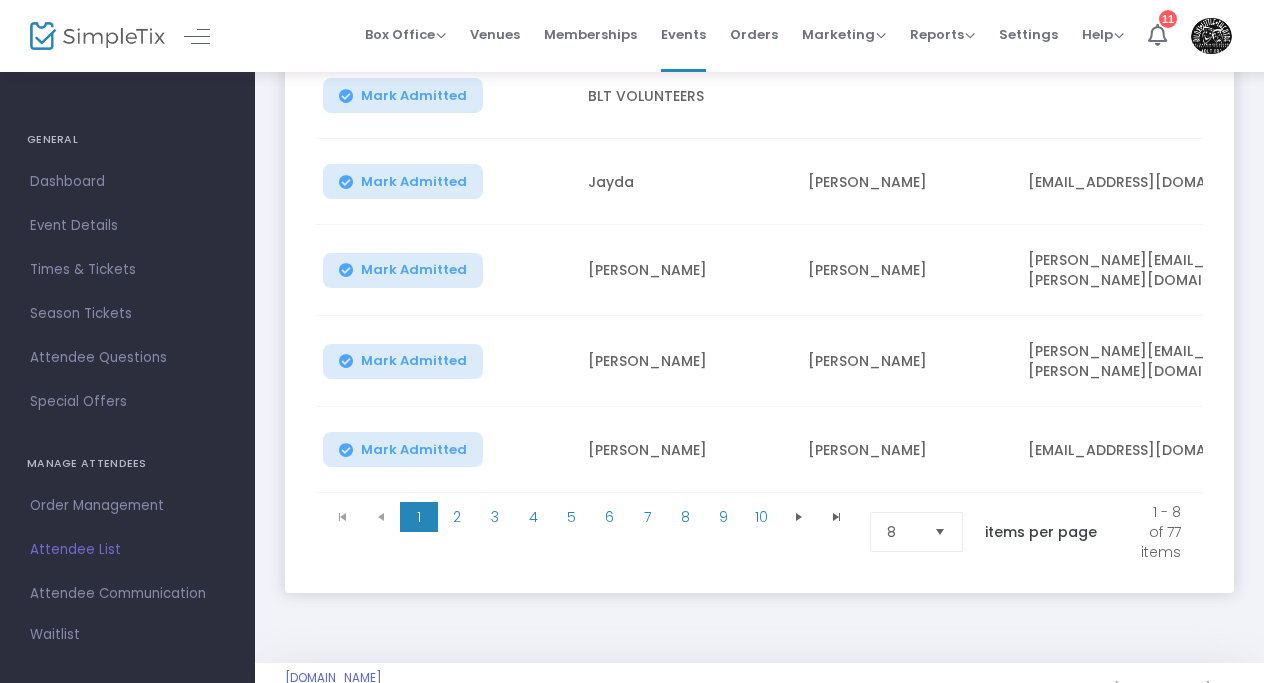 scroll, scrollTop: 690, scrollLeft: 0, axis: vertical 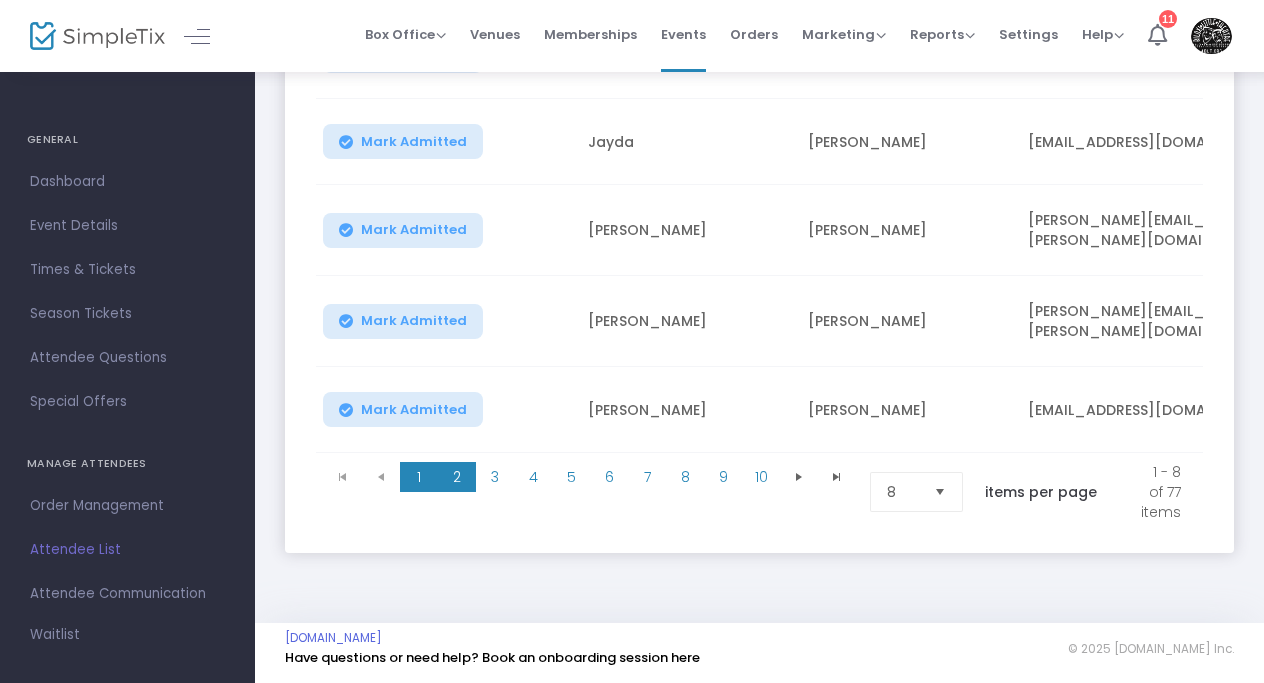 click on "1   2   3   4   5   6   7   8   9   10   1   2   3   4   5   6   7   8   9   10  1 - 8 of 77 items 8  items per page" 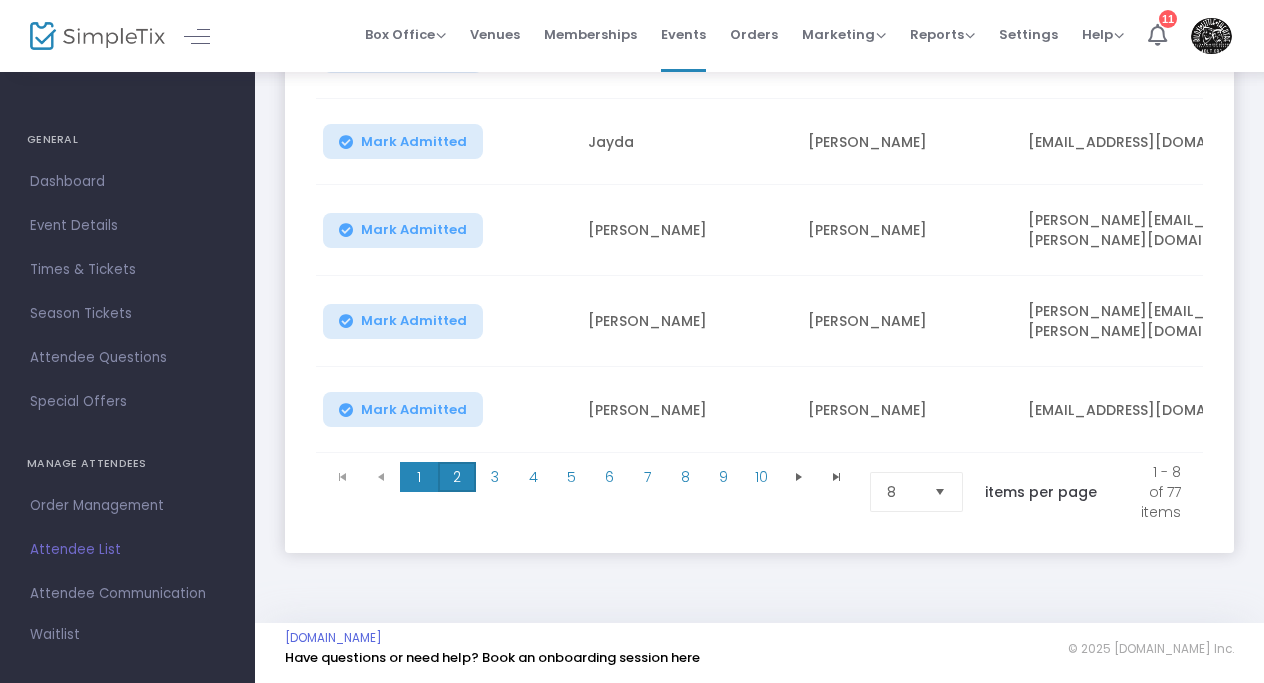 click on "2" 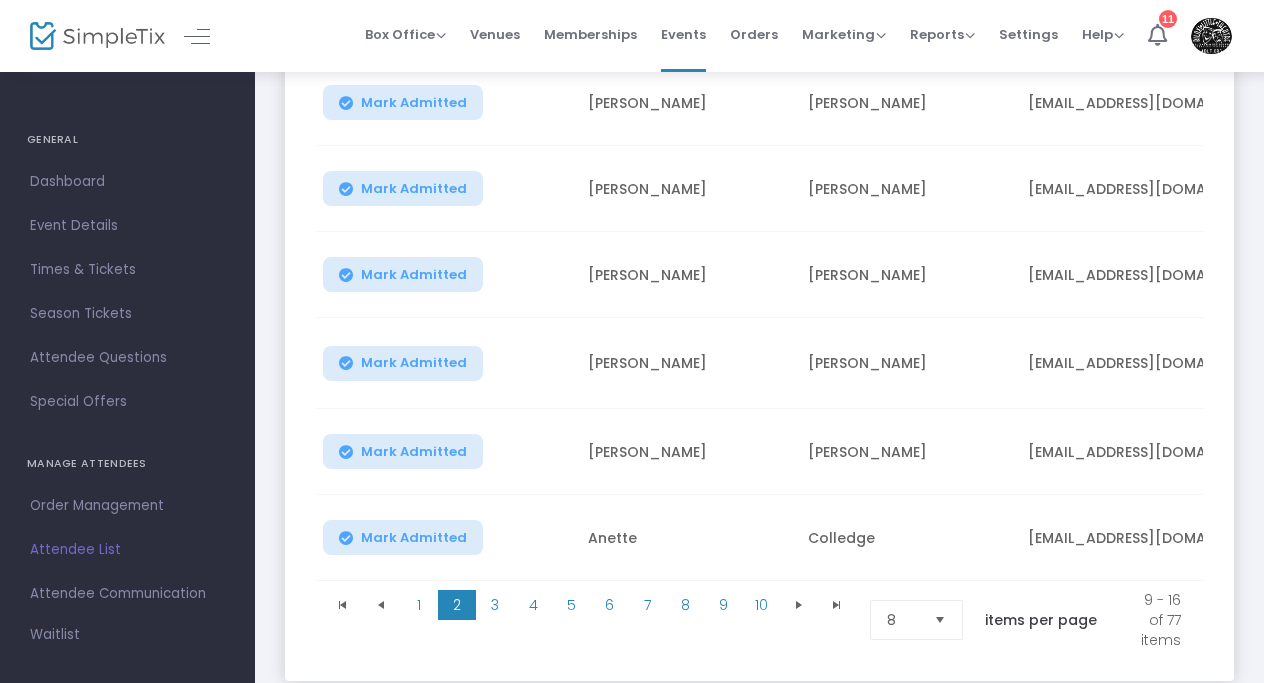 scroll, scrollTop: 531, scrollLeft: 0, axis: vertical 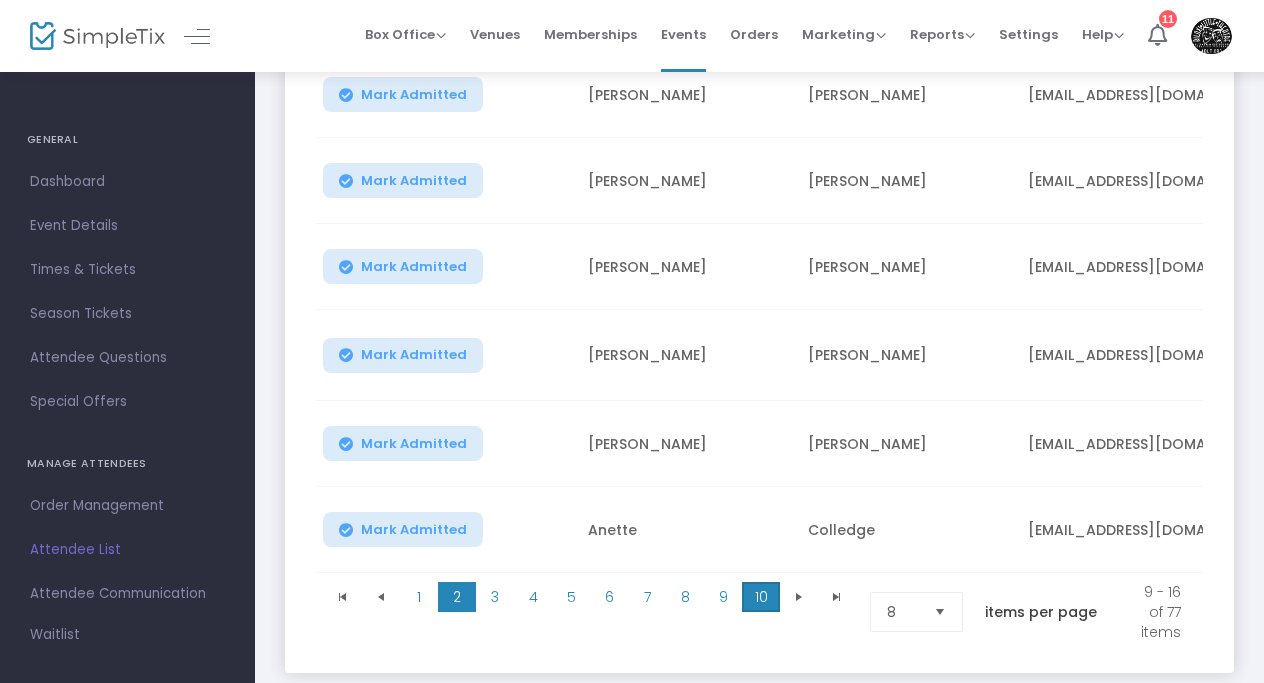 click on "10" 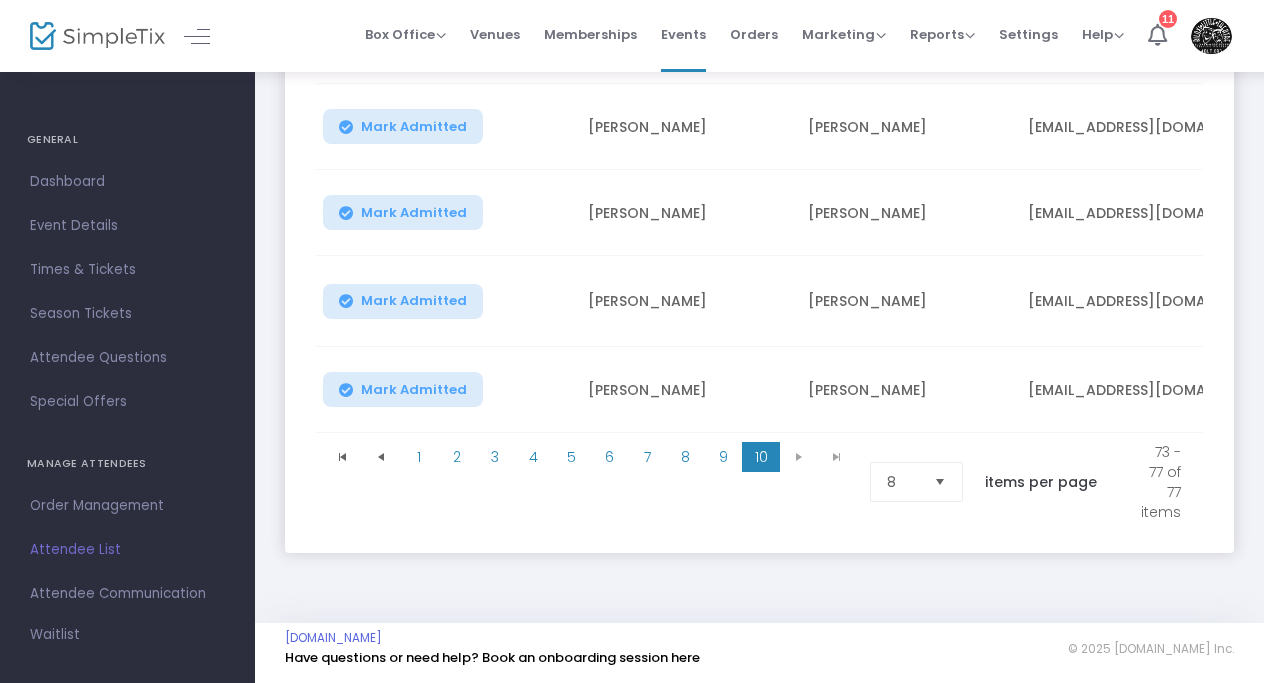 scroll, scrollTop: 437, scrollLeft: 0, axis: vertical 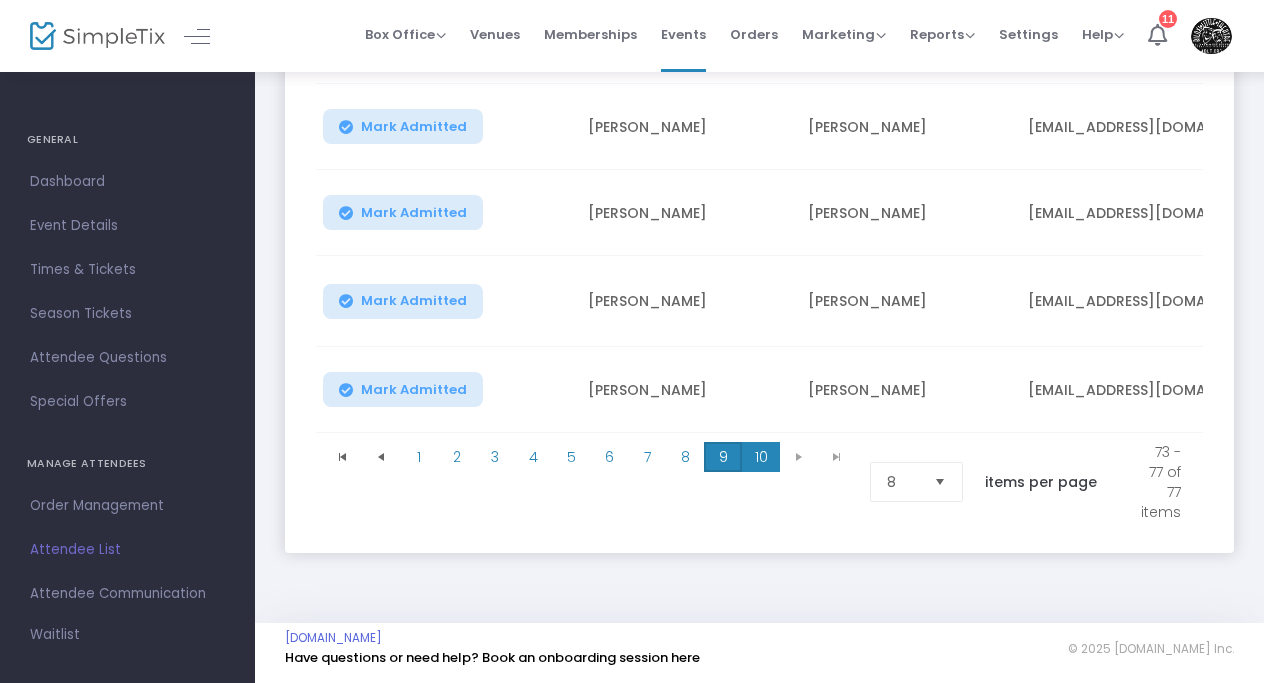 click on "9" 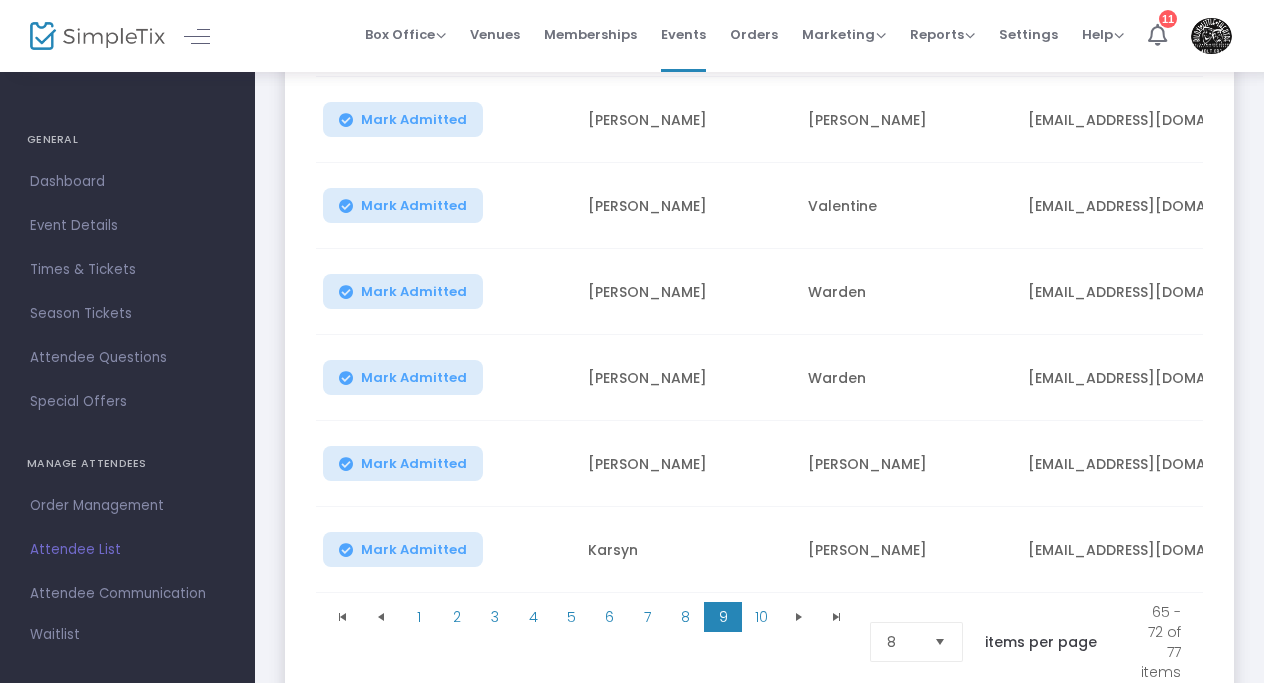 scroll, scrollTop: 512, scrollLeft: 0, axis: vertical 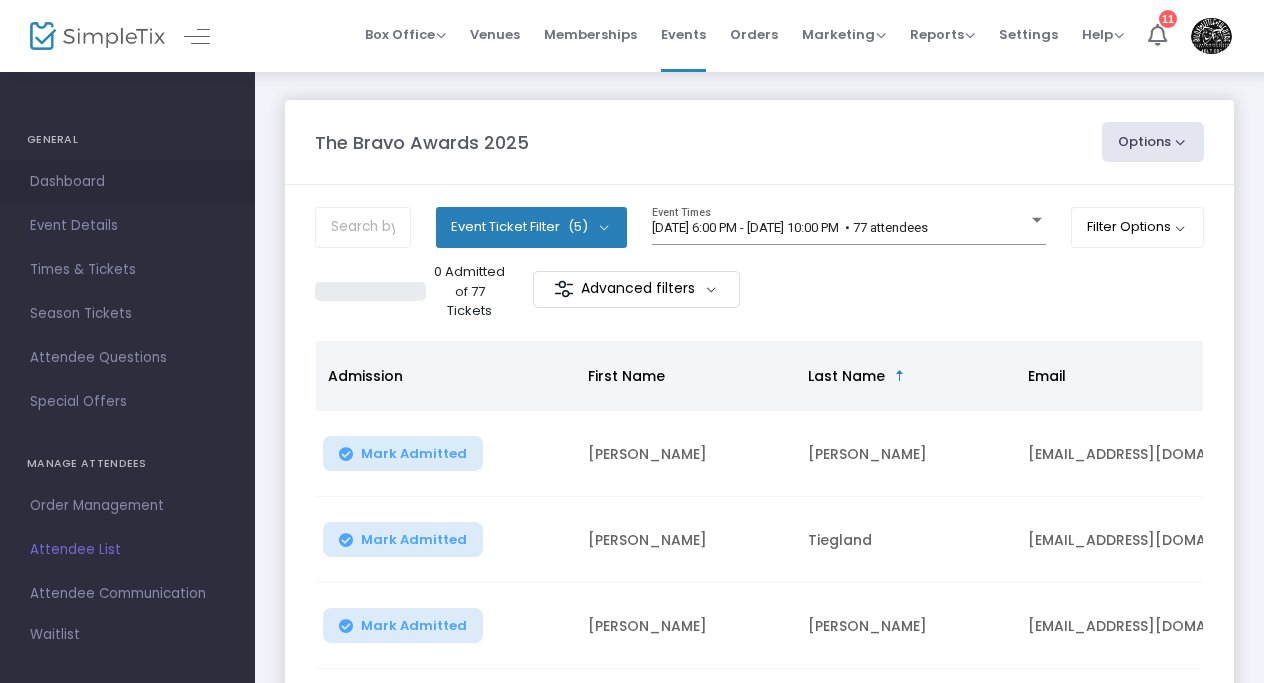 click on "Dashboard" at bounding box center (127, 182) 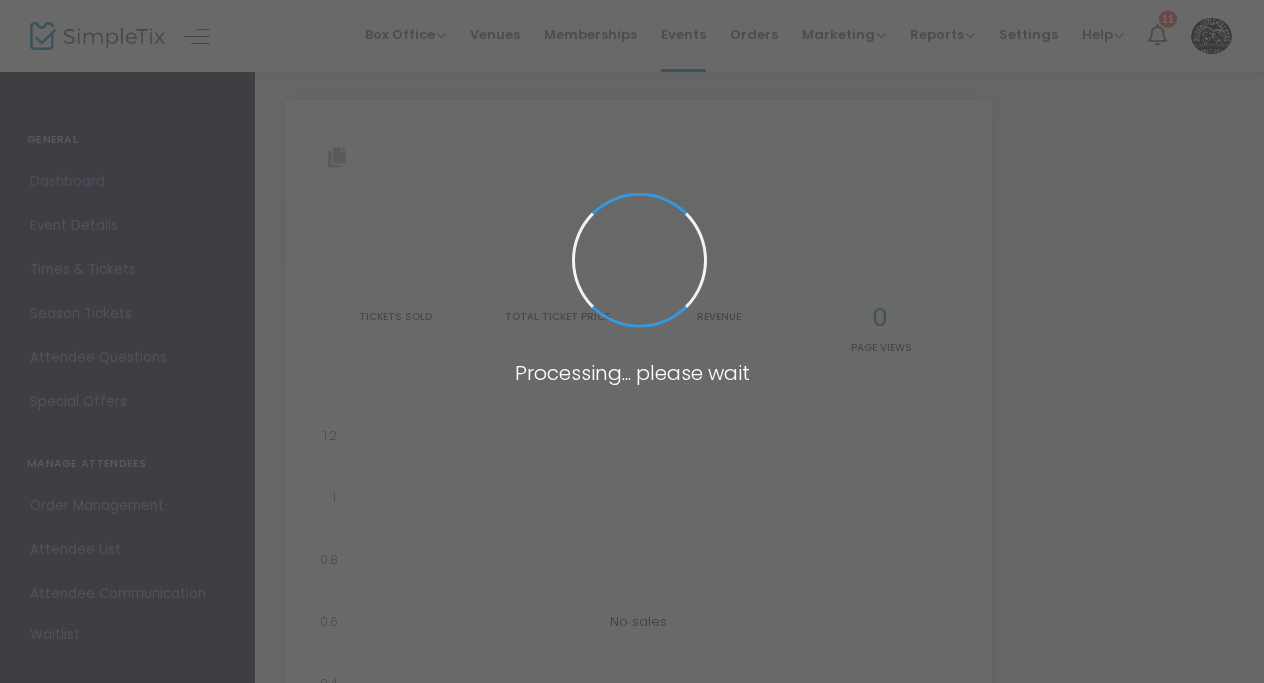 type on "[URL][DOMAIN_NAME]" 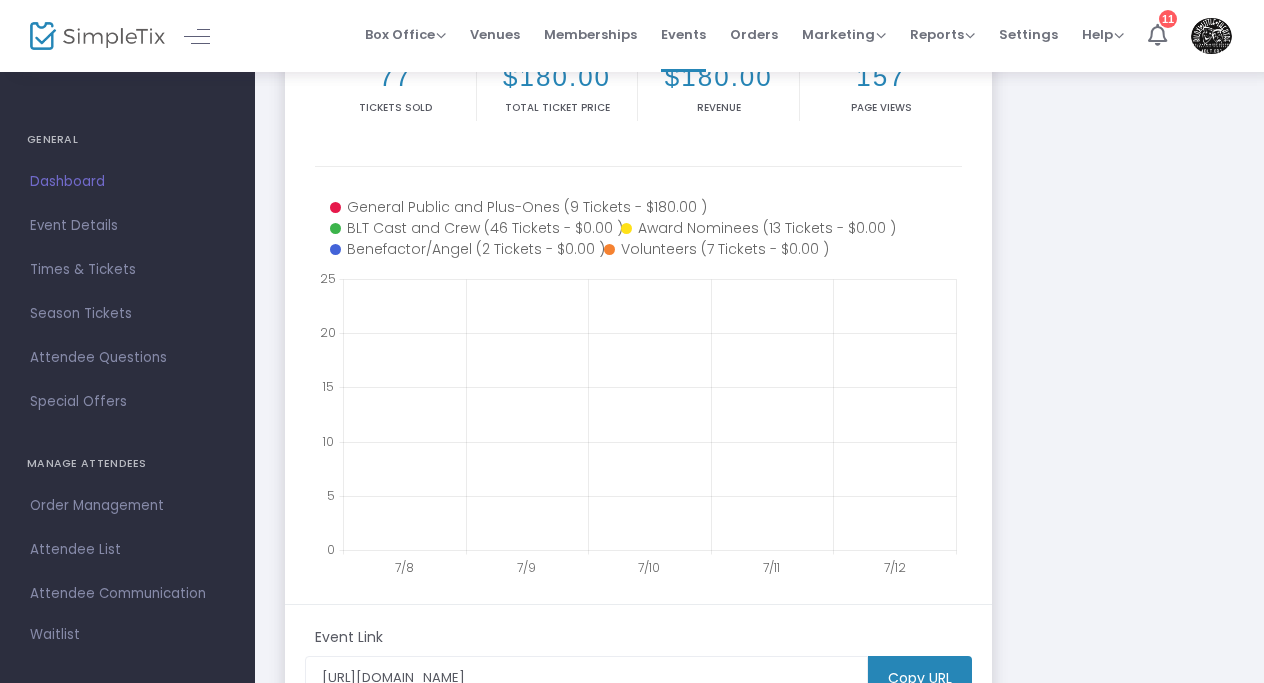 scroll, scrollTop: 307, scrollLeft: 0, axis: vertical 